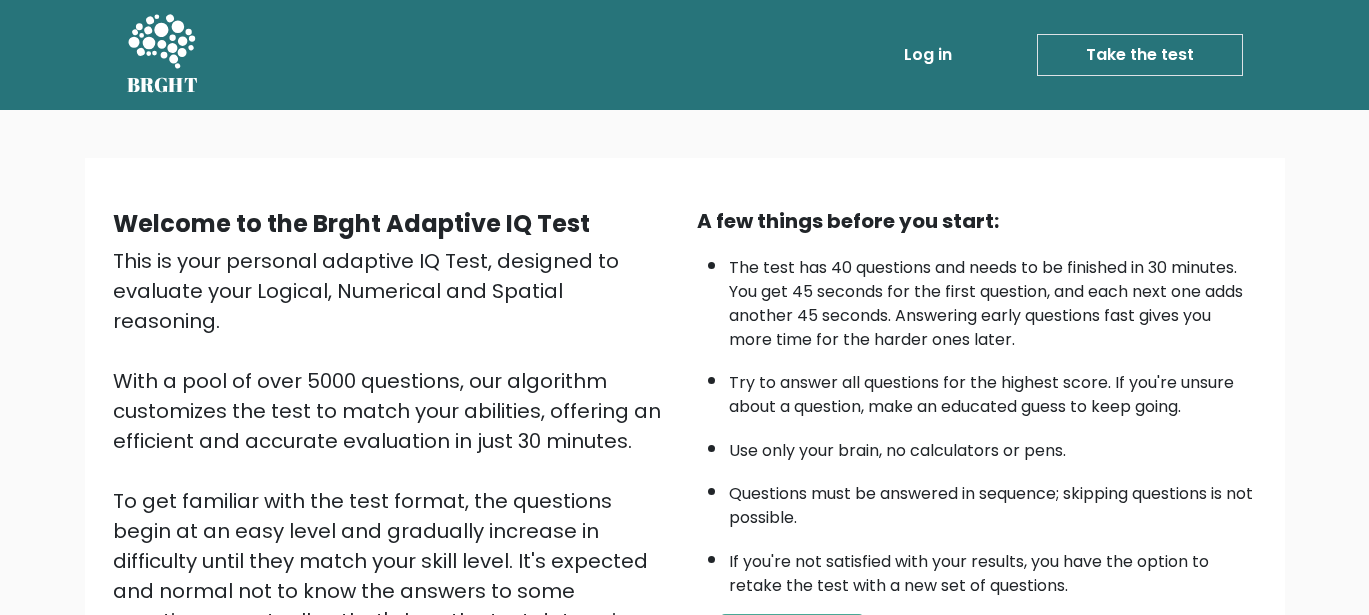 scroll, scrollTop: 300, scrollLeft: 0, axis: vertical 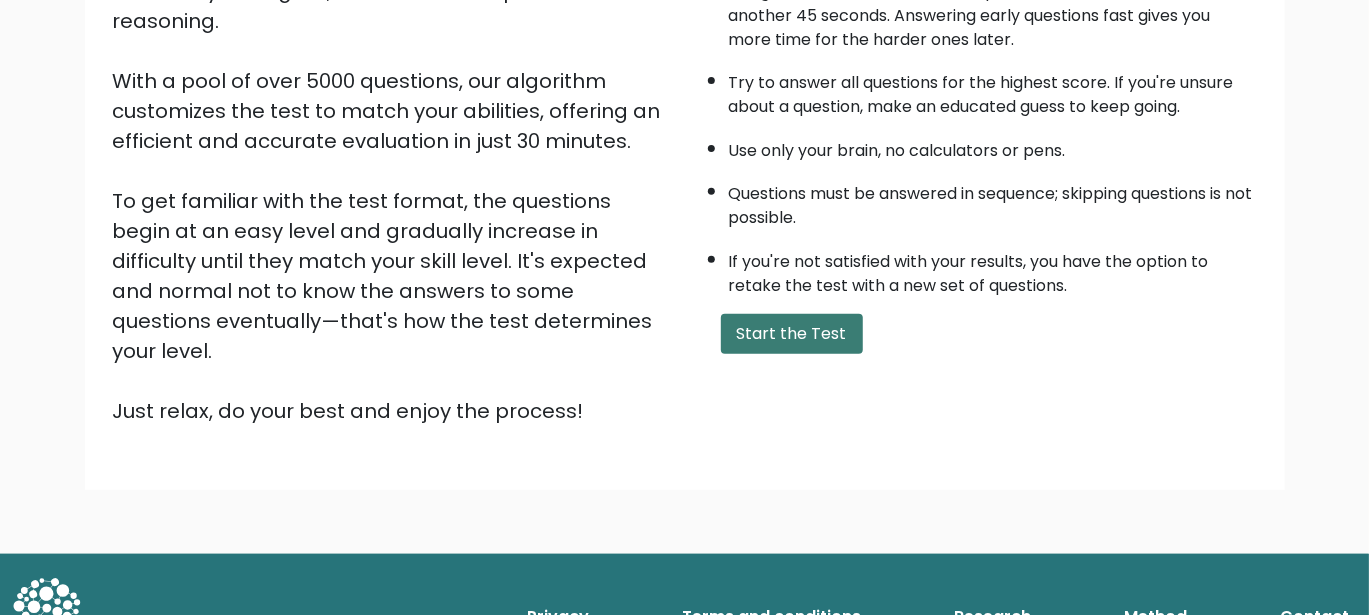 click on "Start the Test" at bounding box center (792, 334) 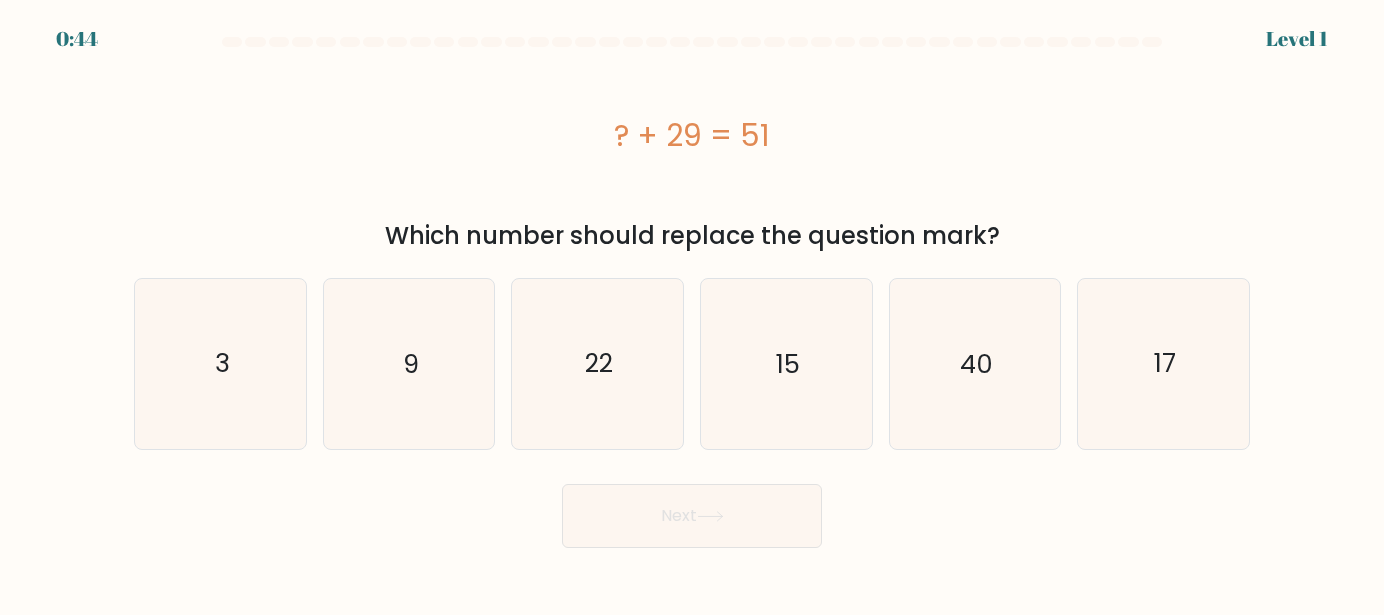 scroll, scrollTop: 0, scrollLeft: 0, axis: both 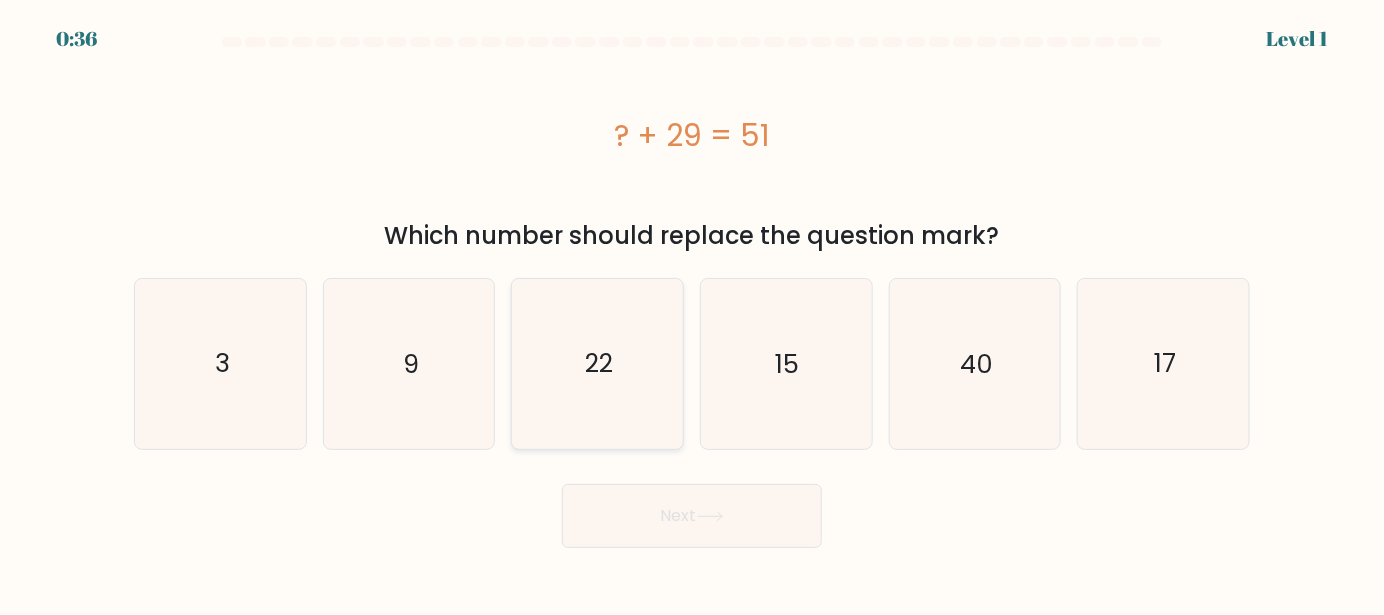 click on "22" at bounding box center (598, 364) 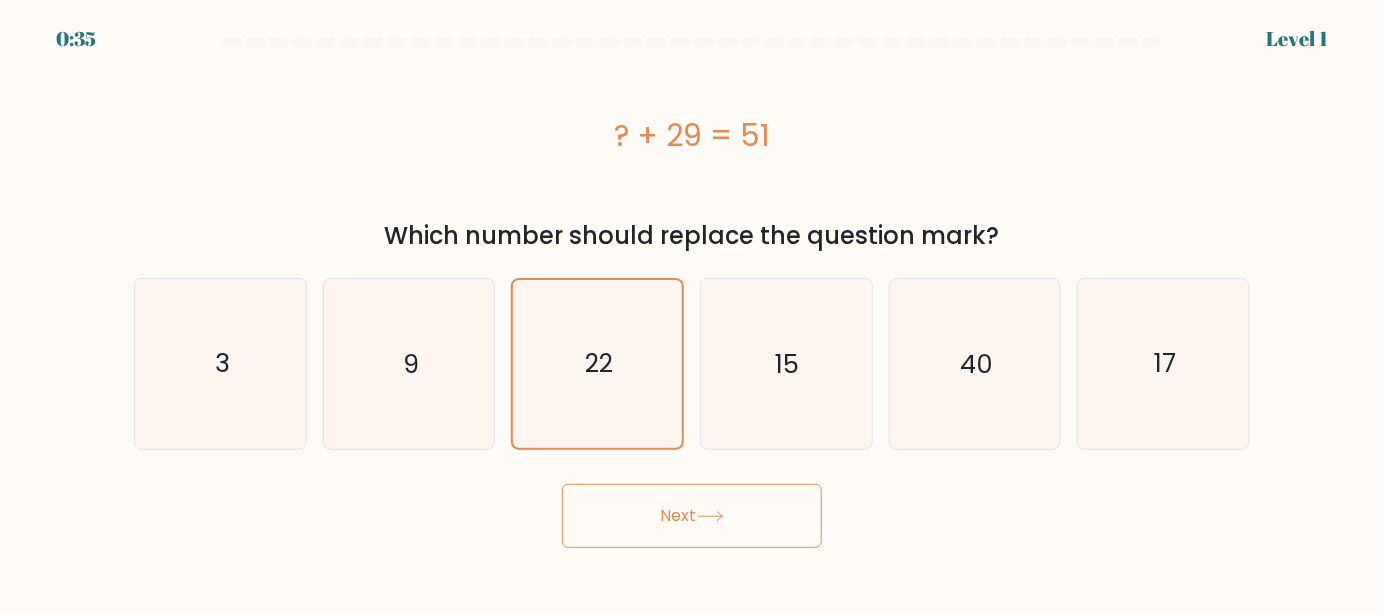 click on "Next" at bounding box center [692, 516] 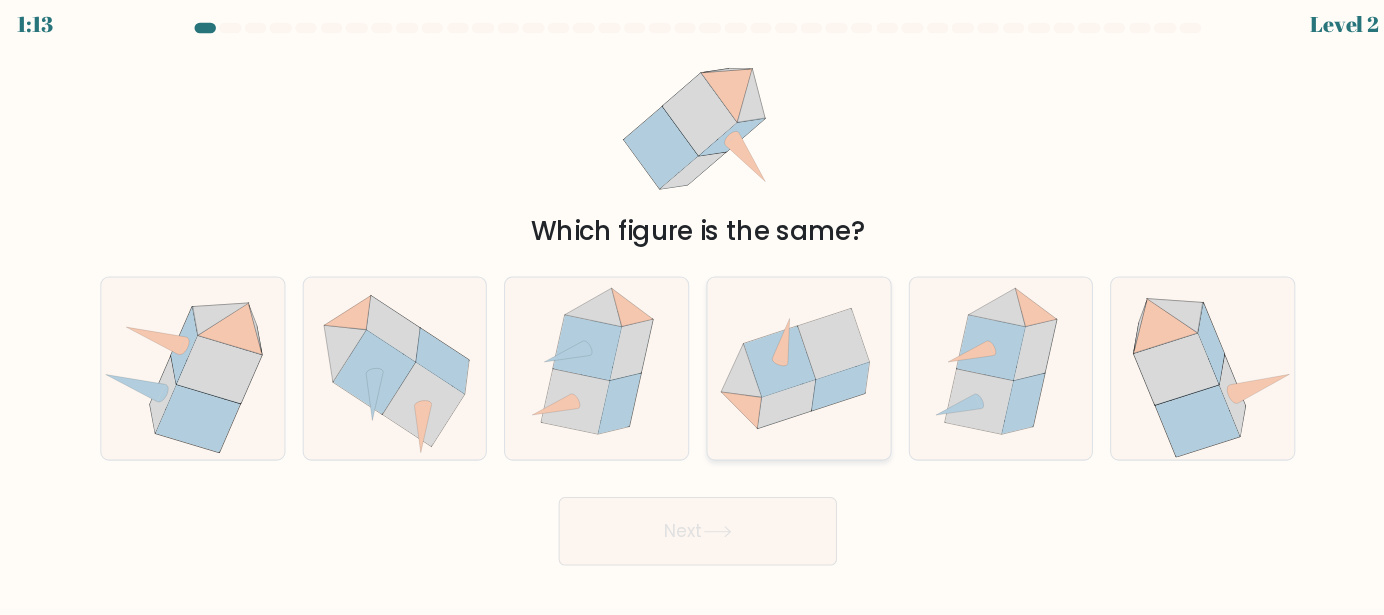 click at bounding box center [775, 393] 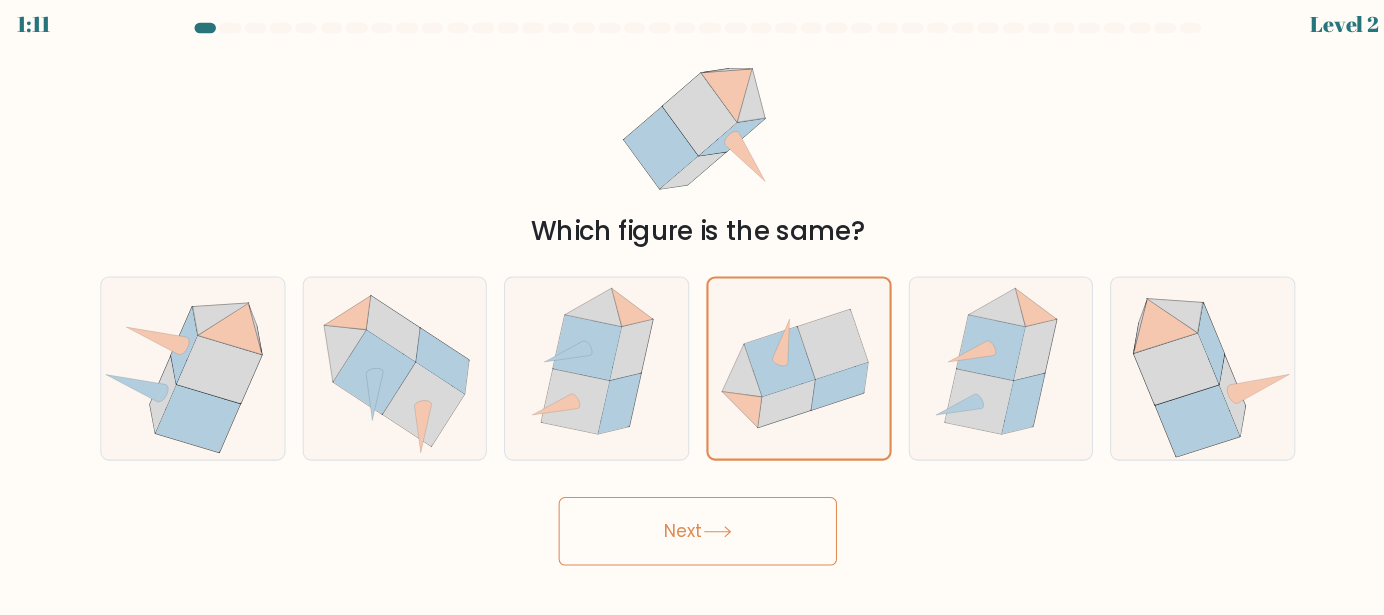 click on "Next" at bounding box center (692, 512) 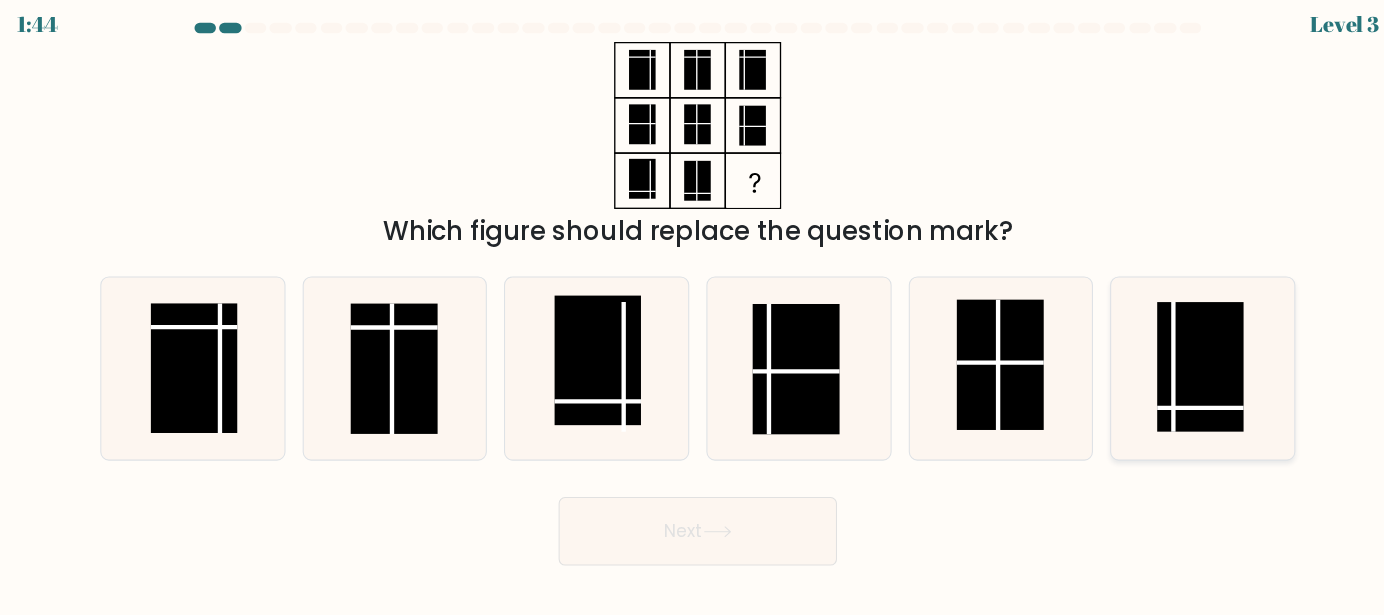 click at bounding box center [1161, 358] 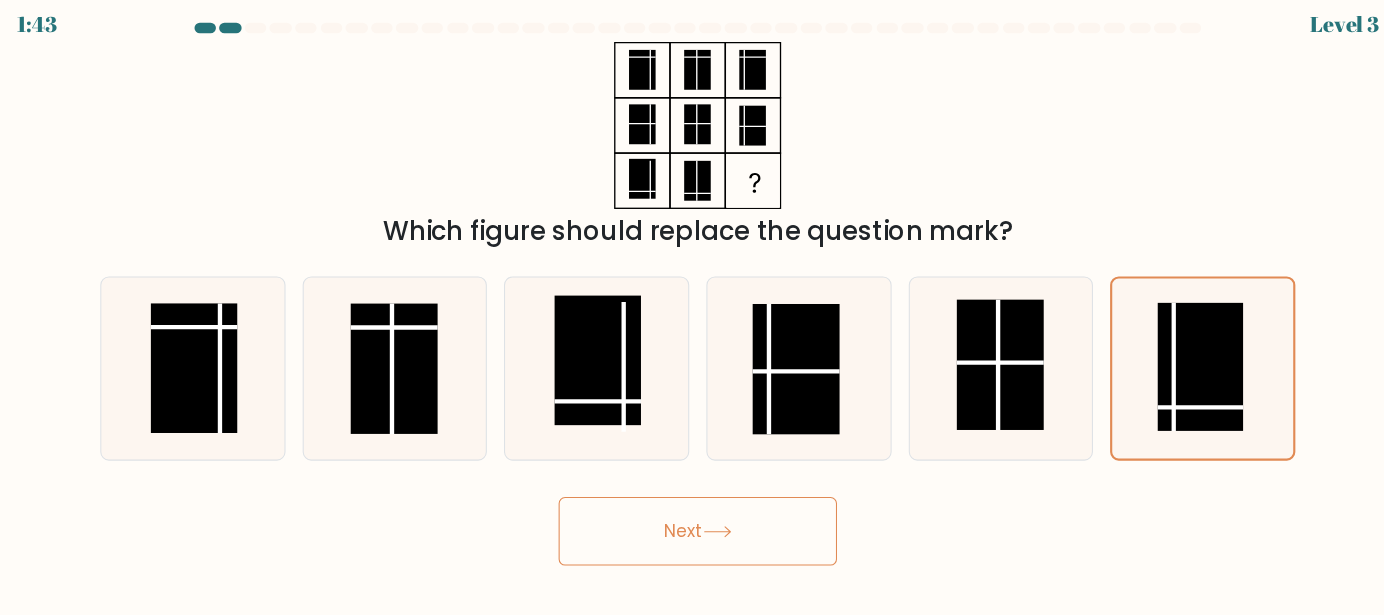 click on "Next" at bounding box center (692, 512) 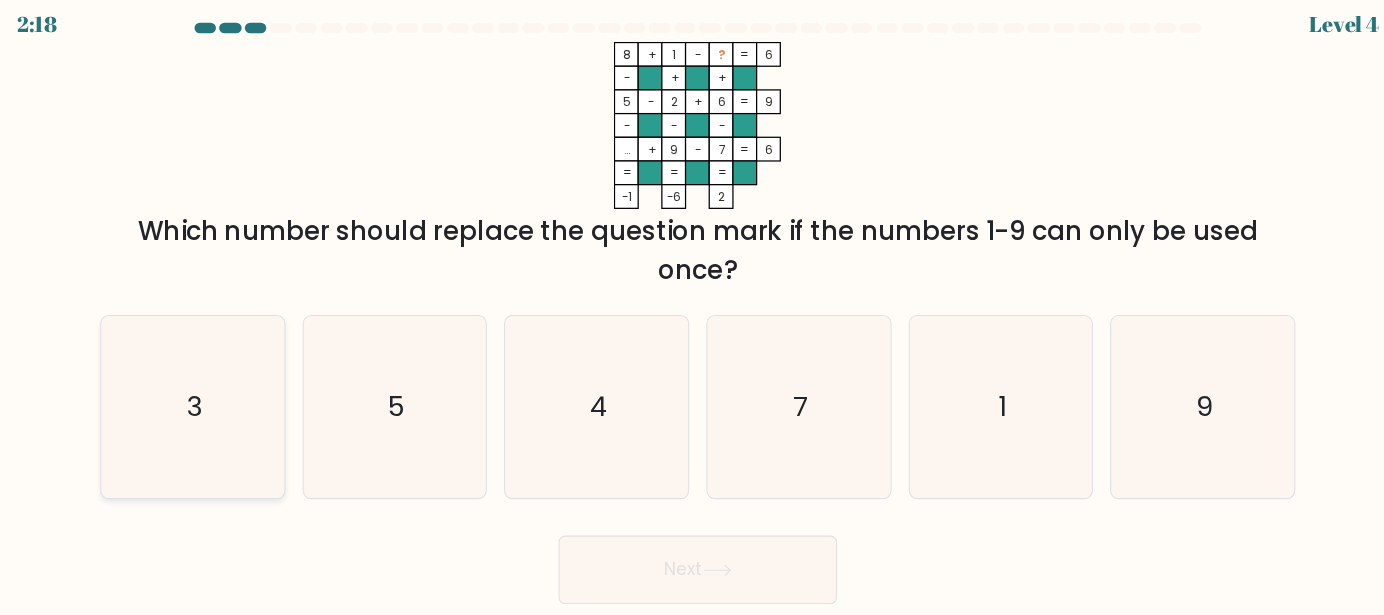 click on "3" at bounding box center [222, 396] 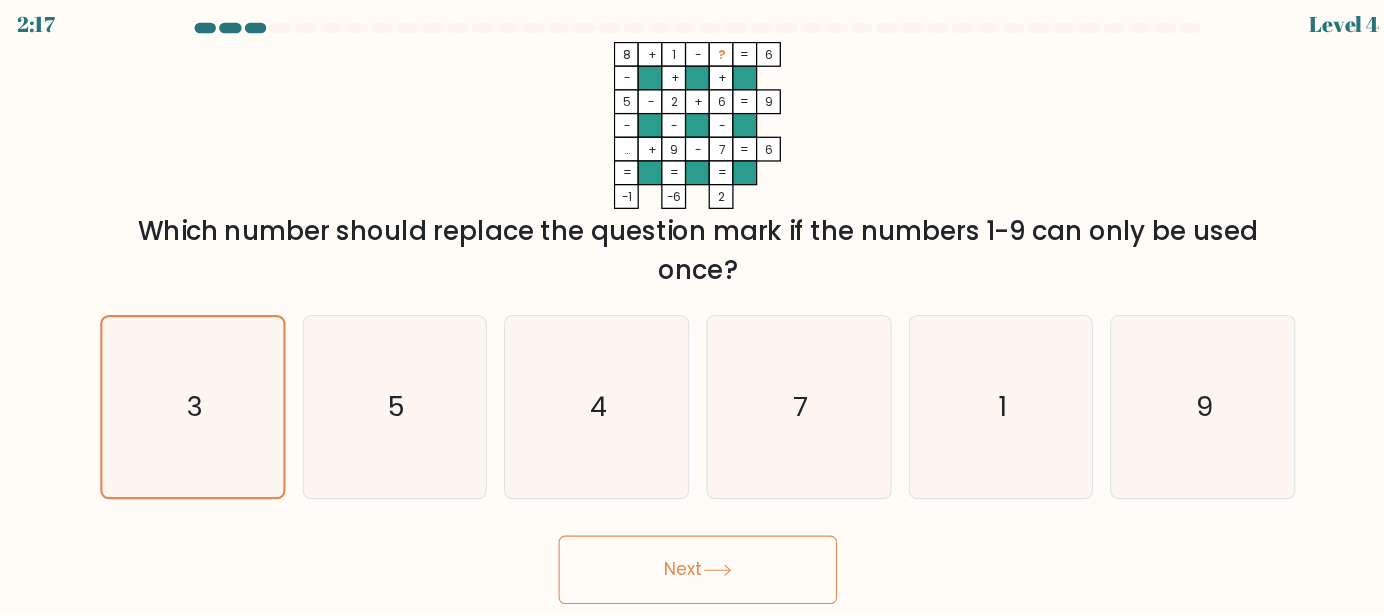 click at bounding box center (710, 548) 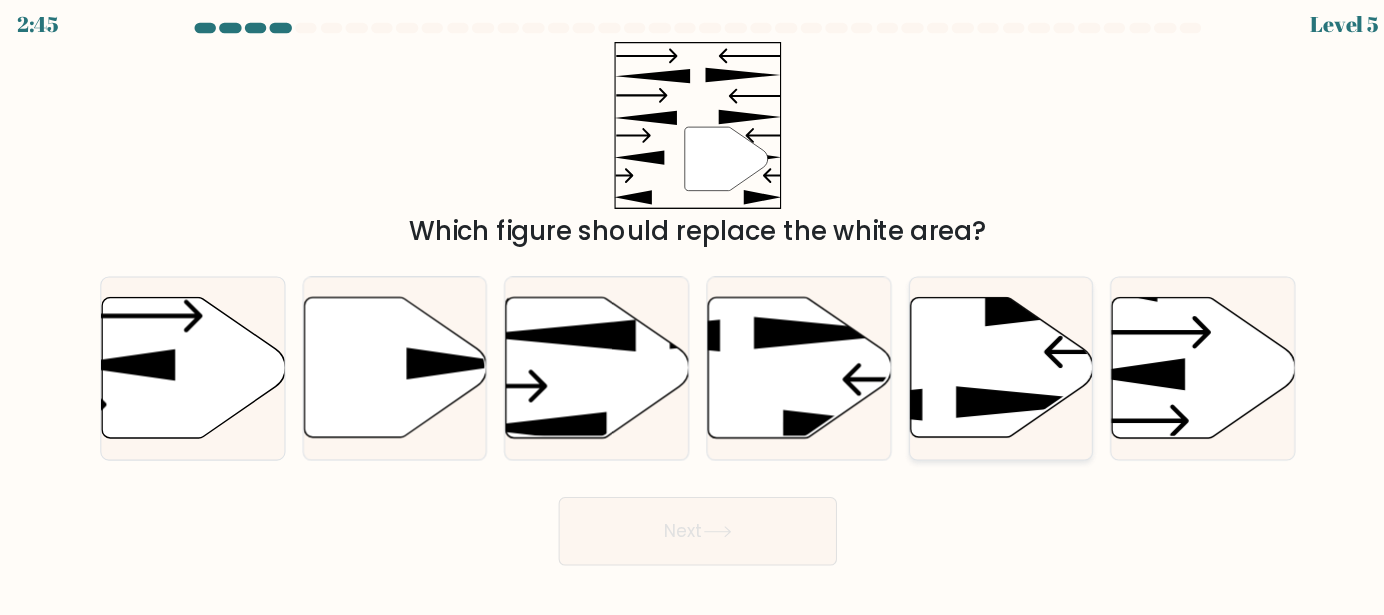 click at bounding box center [1010, 392] 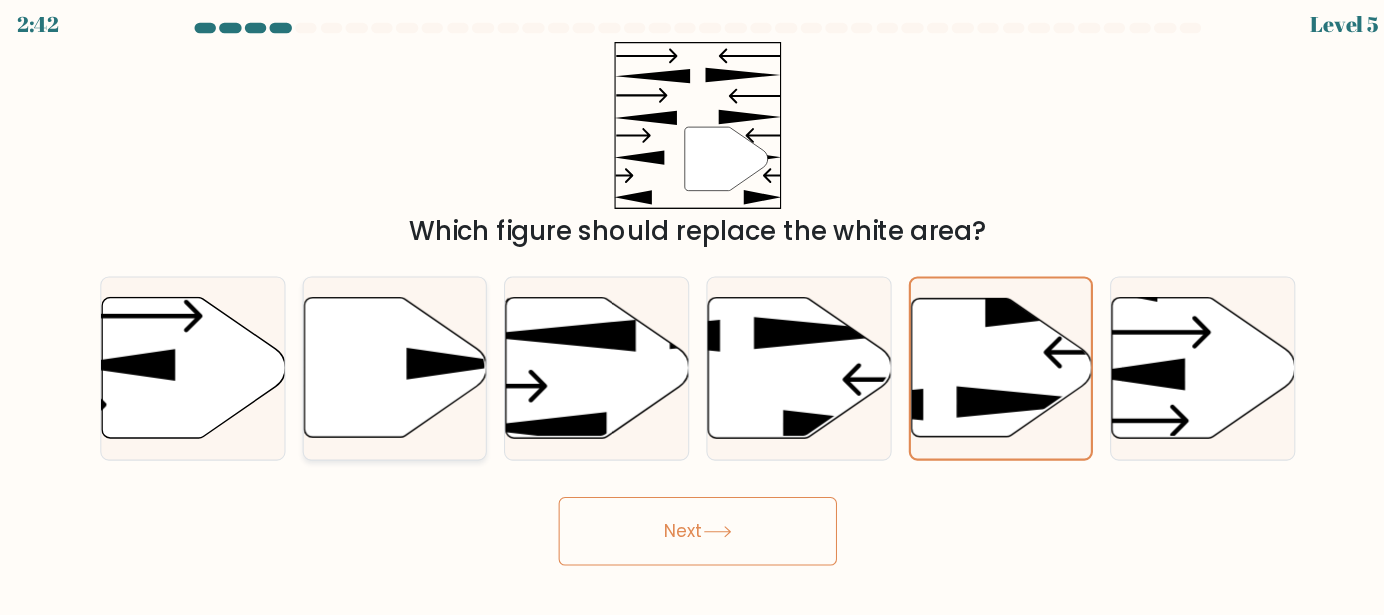 click at bounding box center [471, 356] 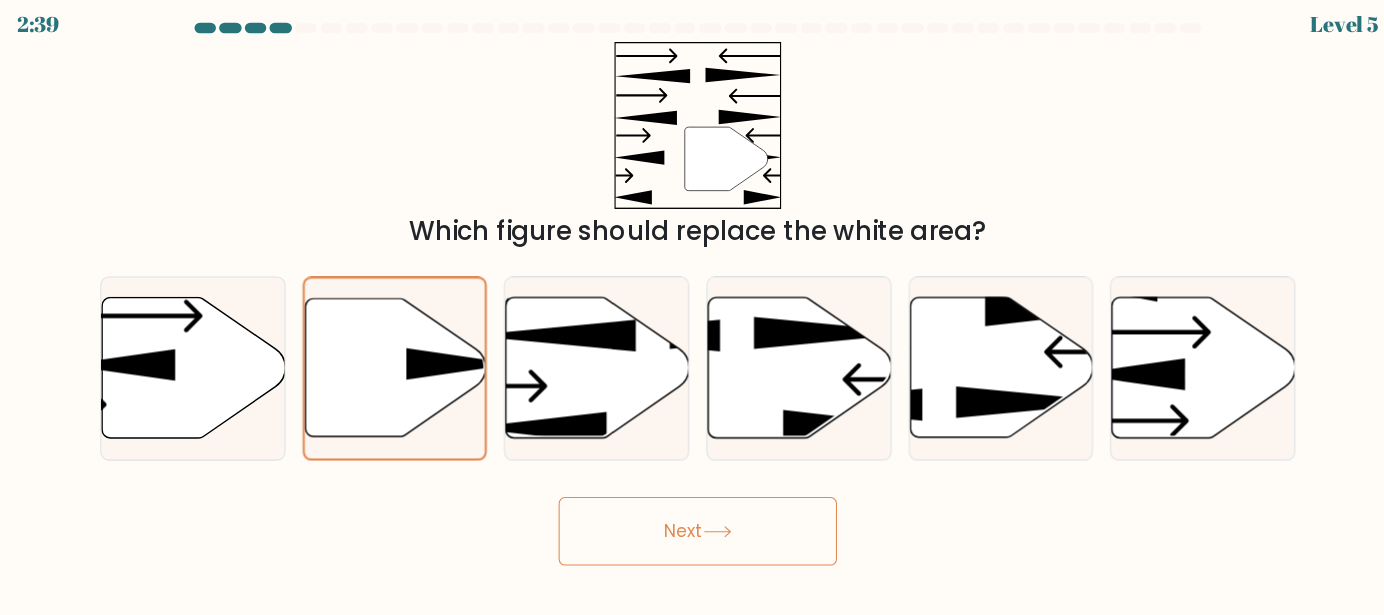click on "Next" at bounding box center (692, 512) 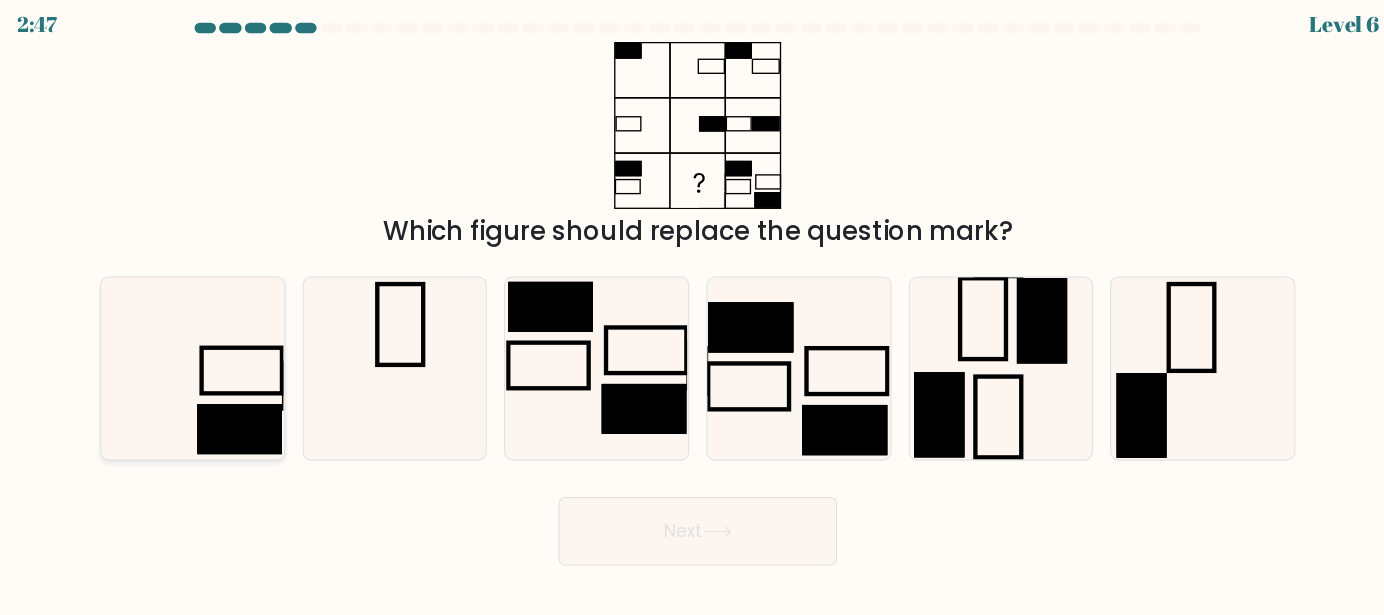 click at bounding box center [263, 417] 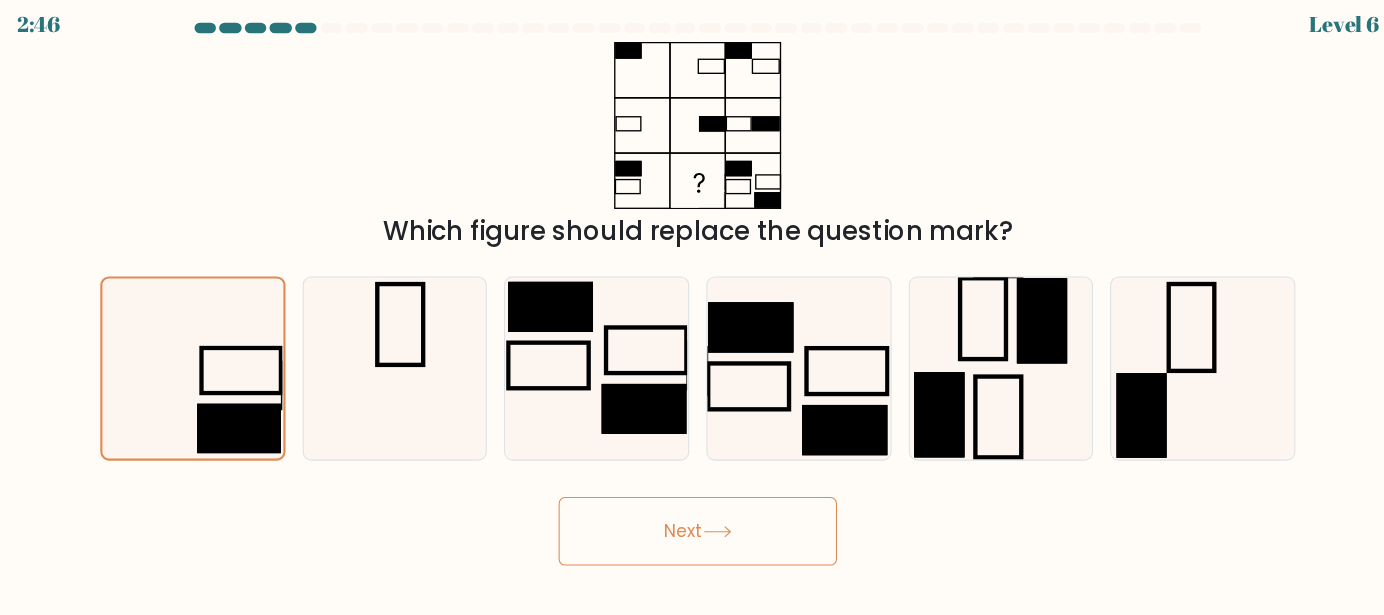 click on "Next" at bounding box center (692, 512) 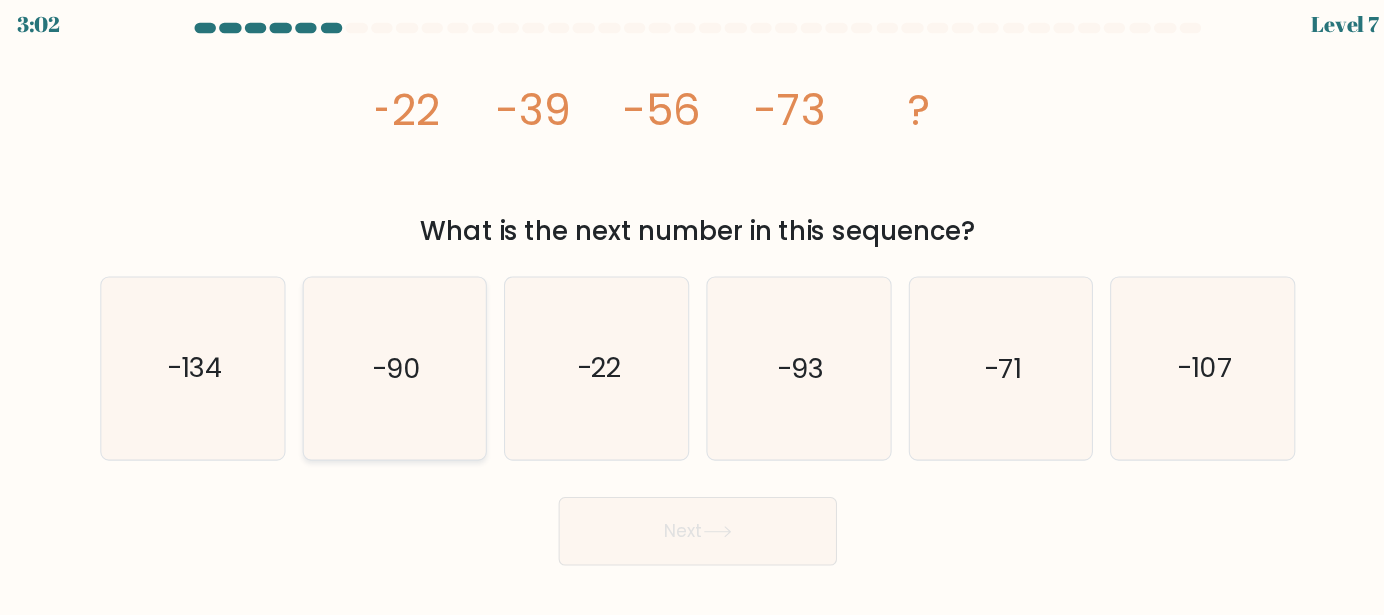 click on "-90" at bounding box center (411, 360) 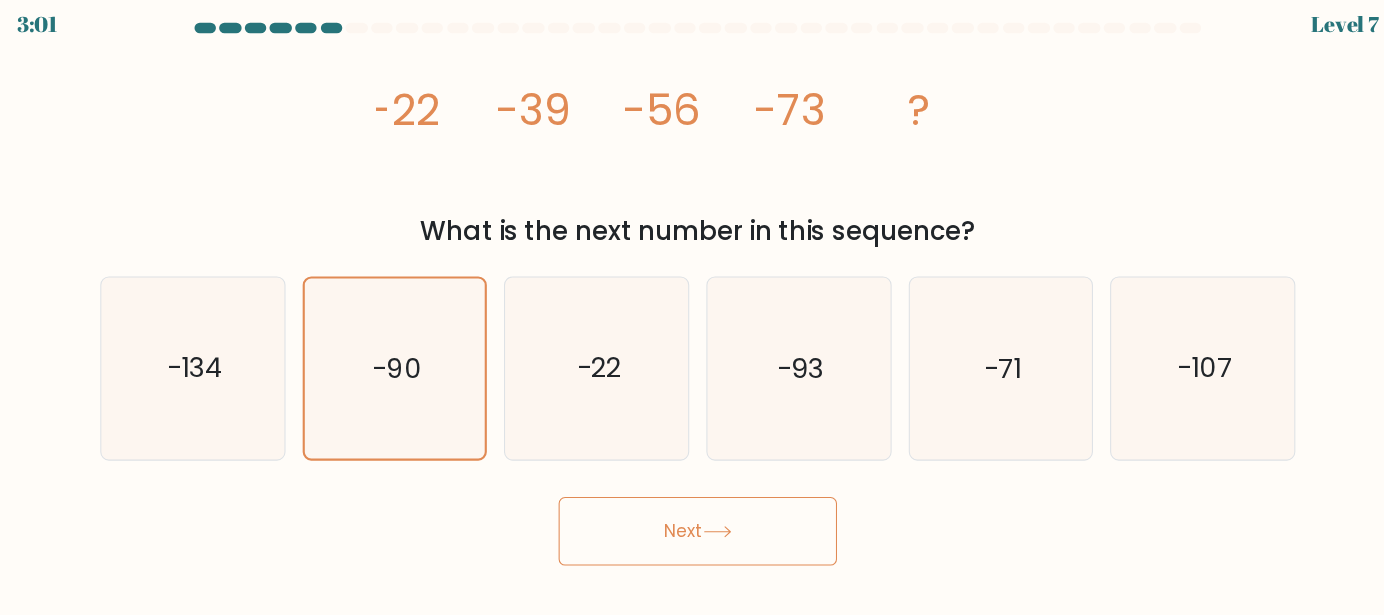 click on "Next" at bounding box center (692, 512) 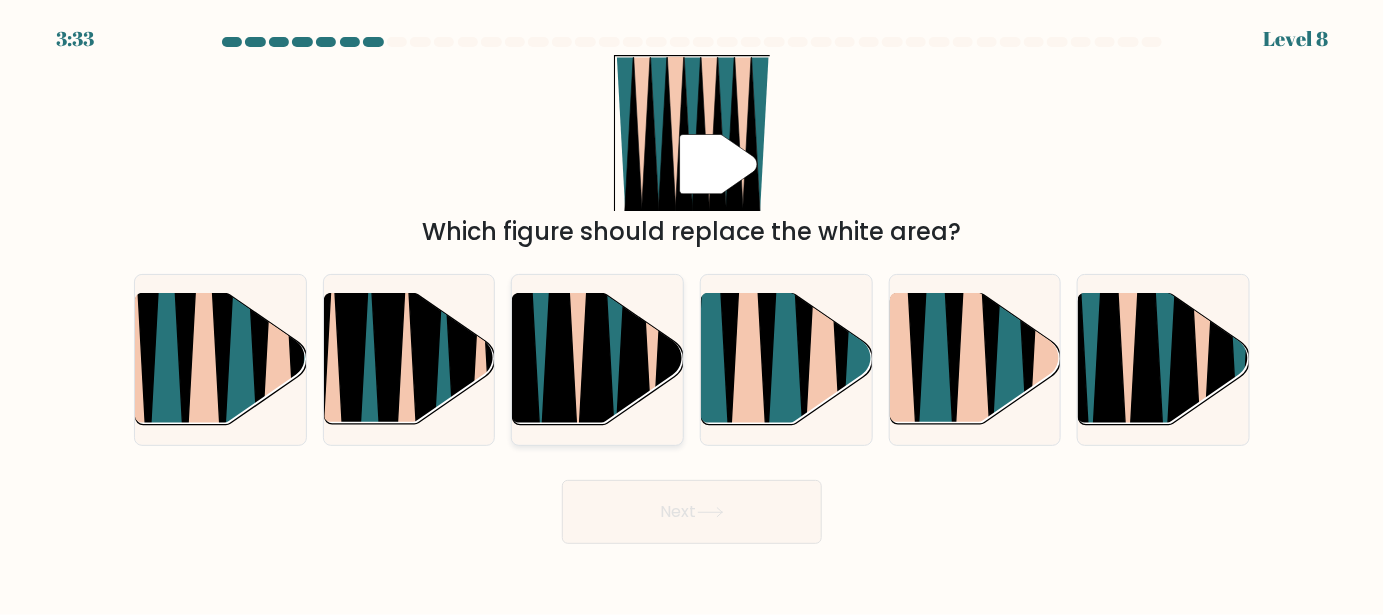 click at bounding box center (597, 295) 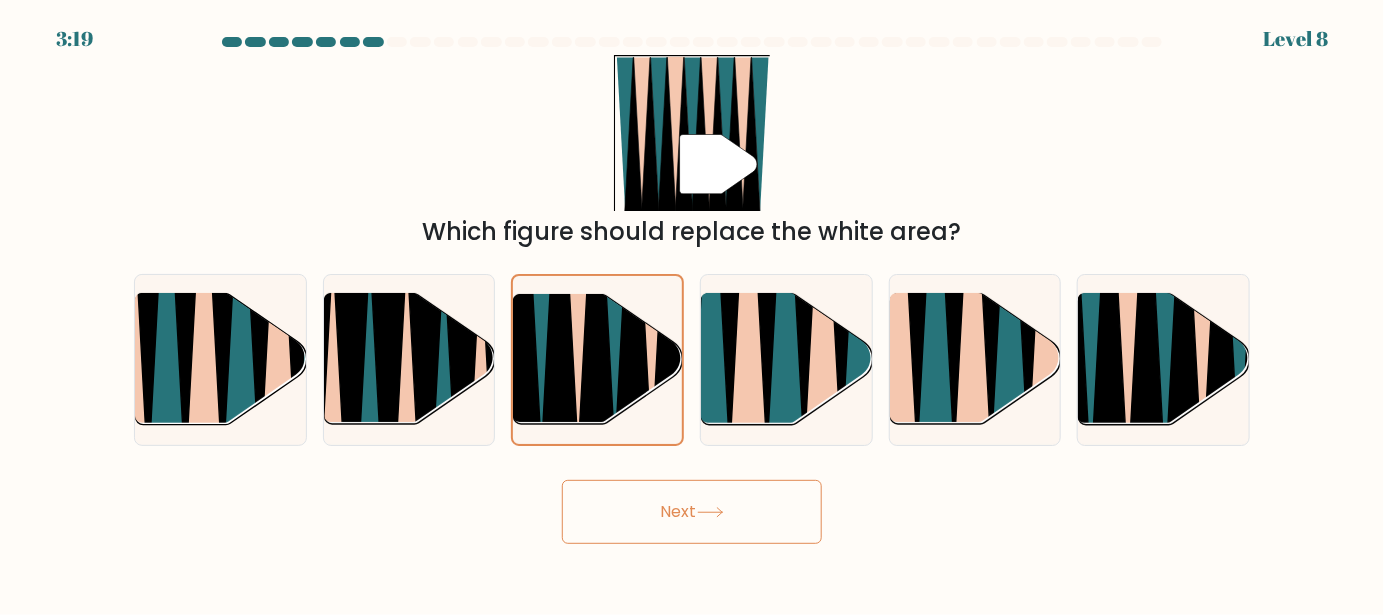 click on "Next" at bounding box center (692, 512) 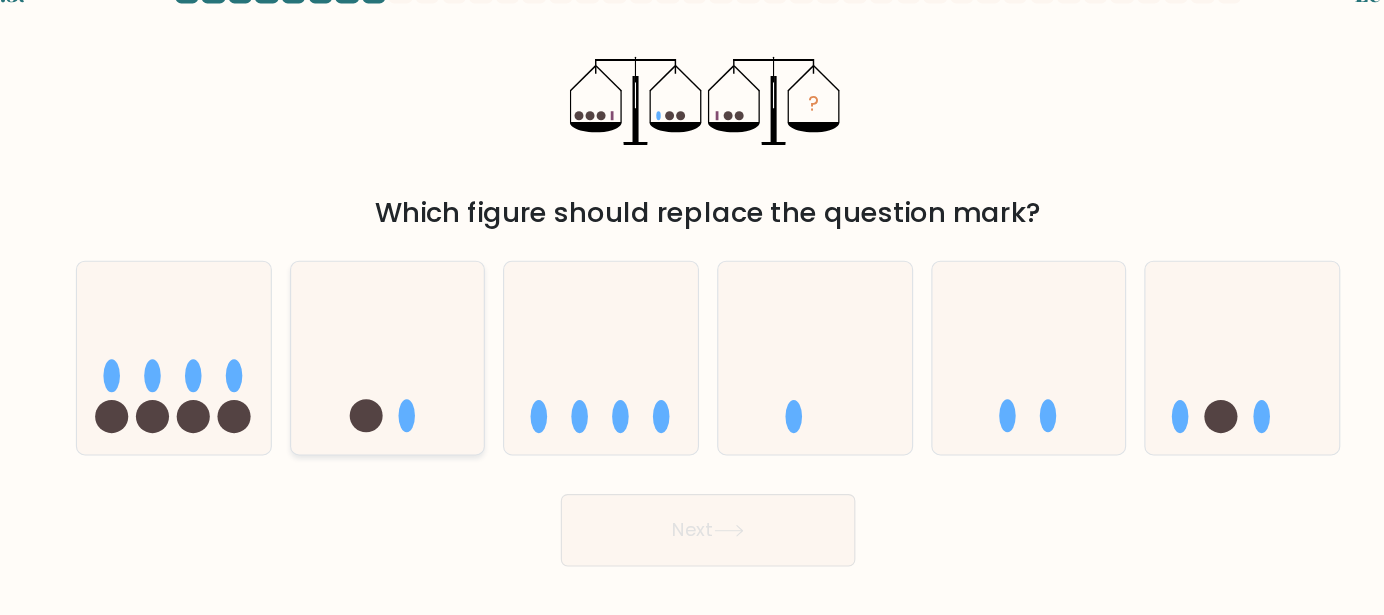 click at bounding box center (426, 411) 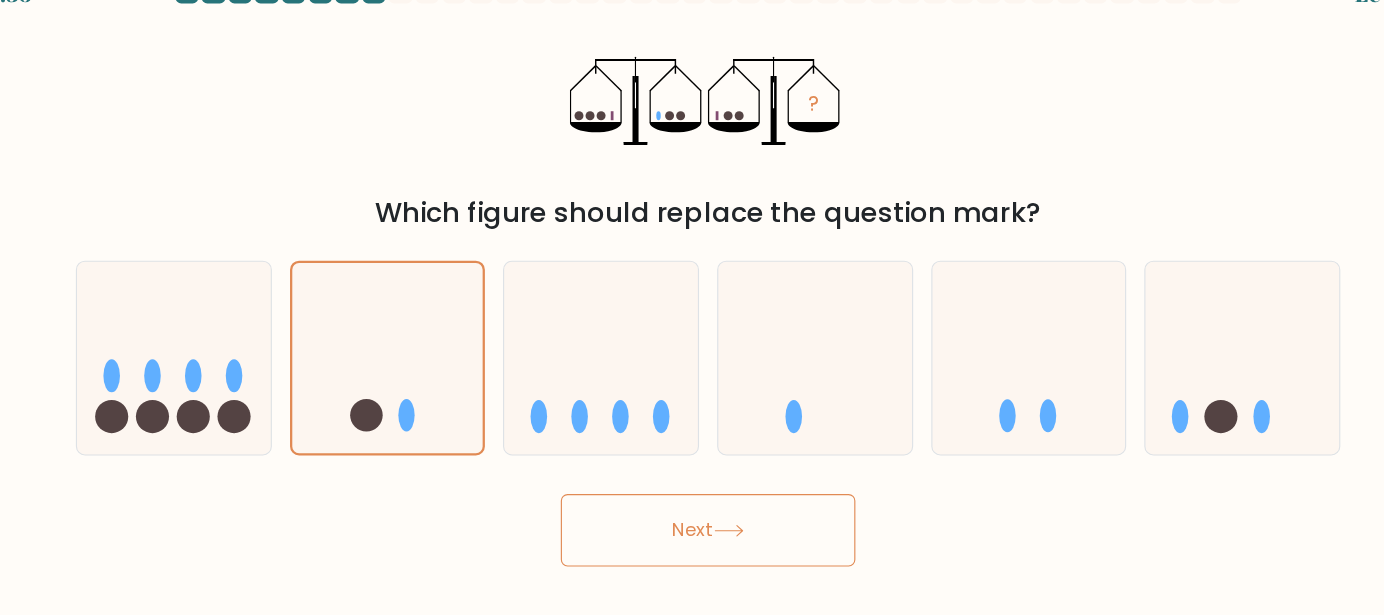 click on "Next" at bounding box center [692, 512] 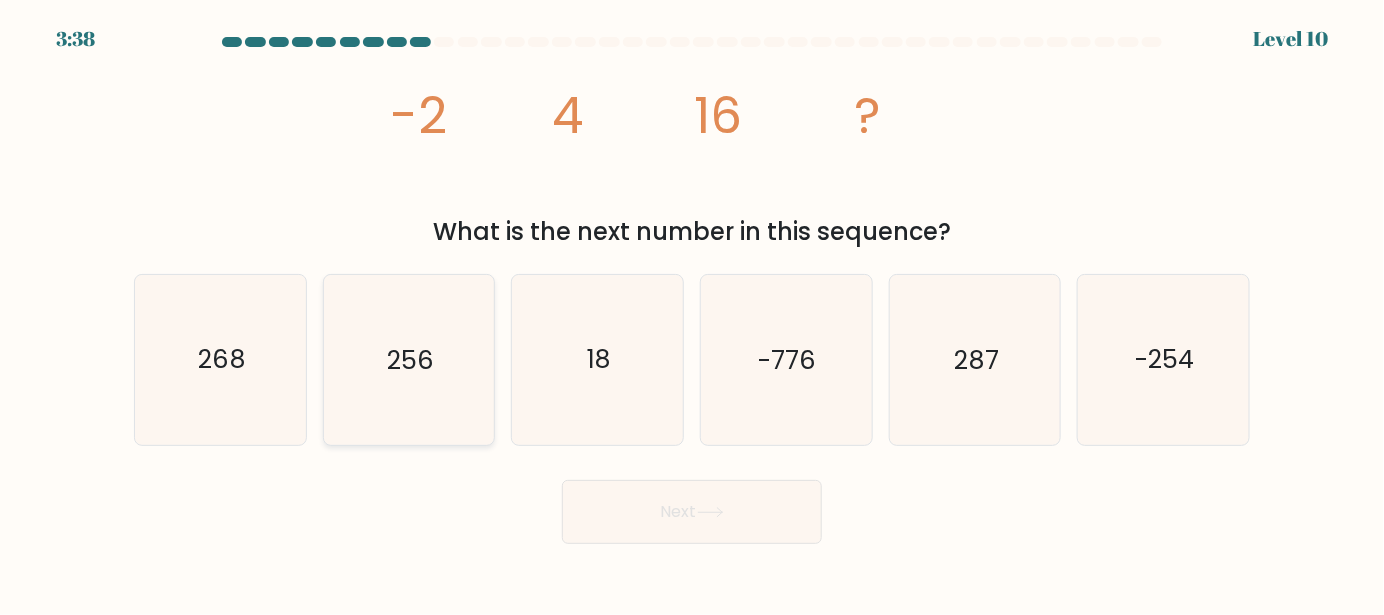 click on "256" at bounding box center (410, 360) 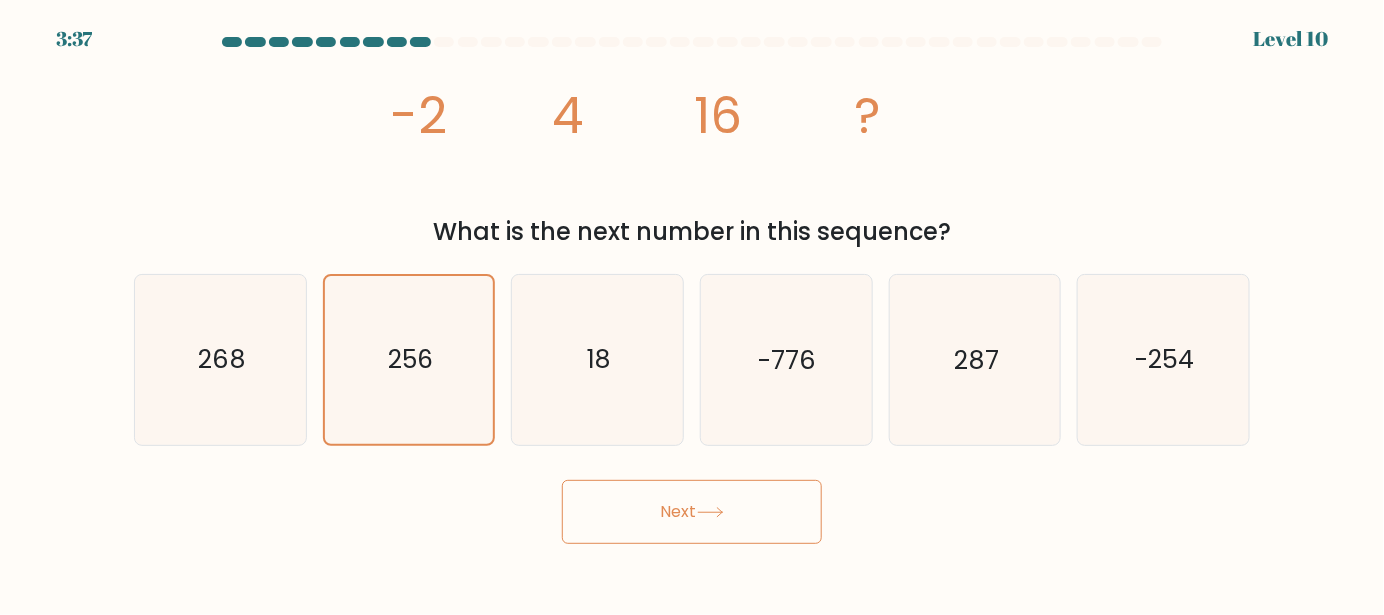 click on "Next" at bounding box center [692, 512] 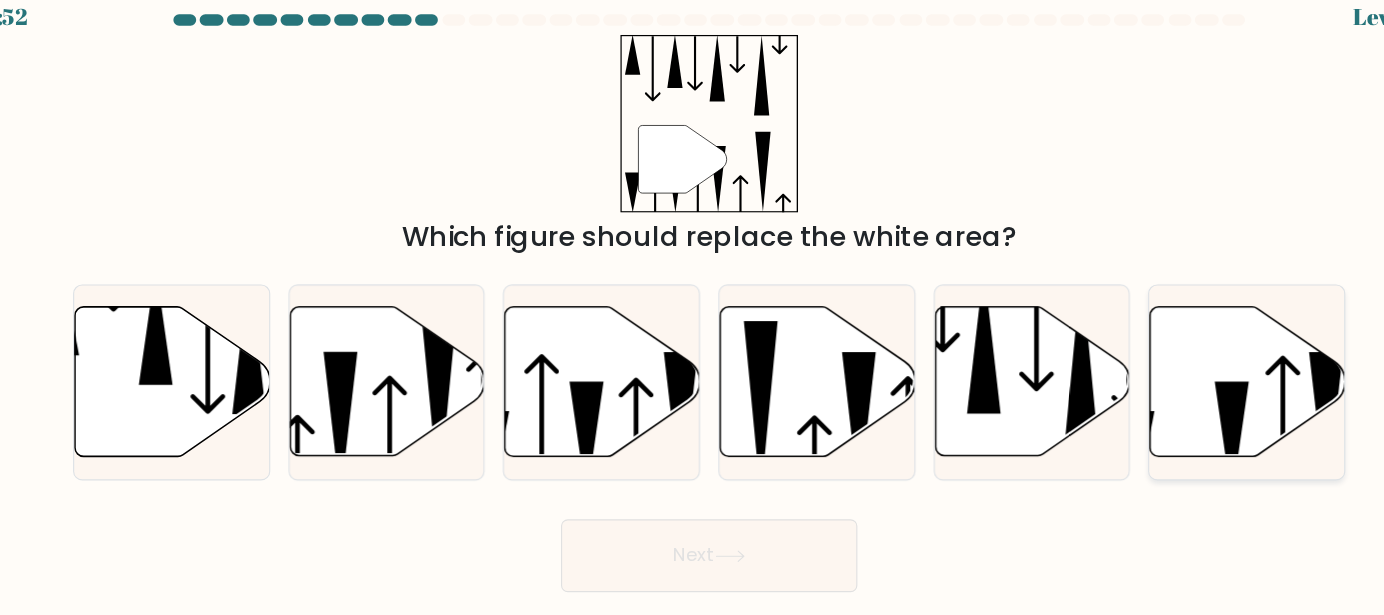 click at bounding box center [1151, 411] 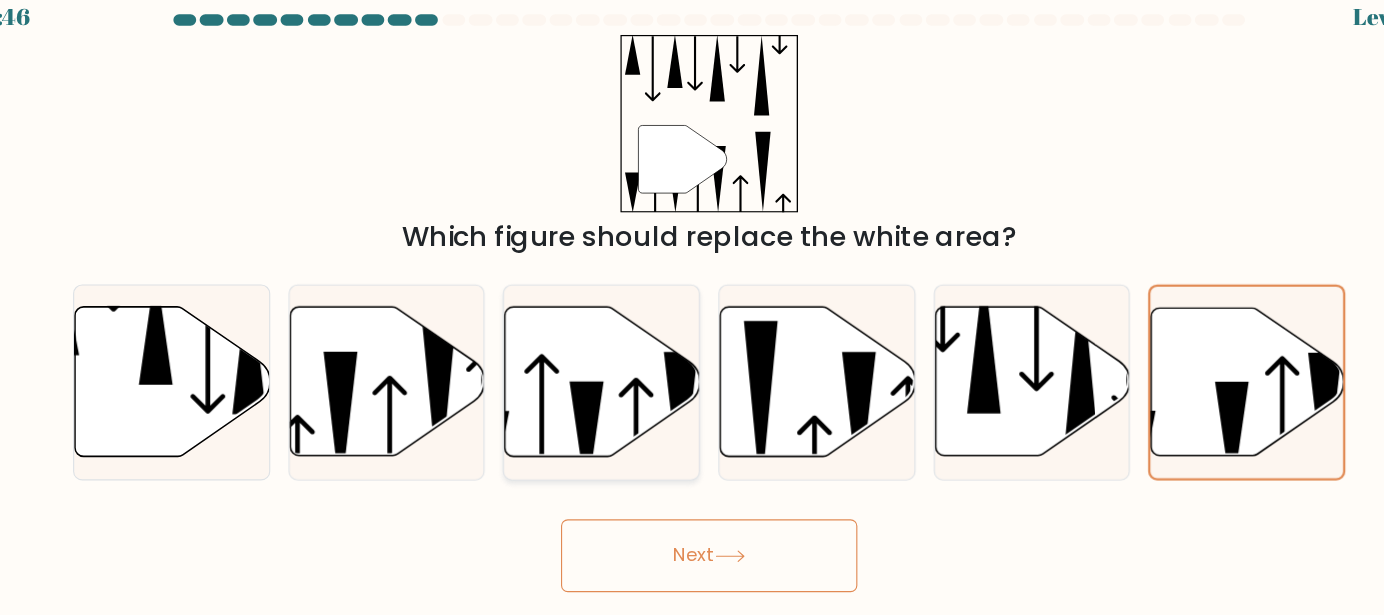 click at bounding box center [598, 359] 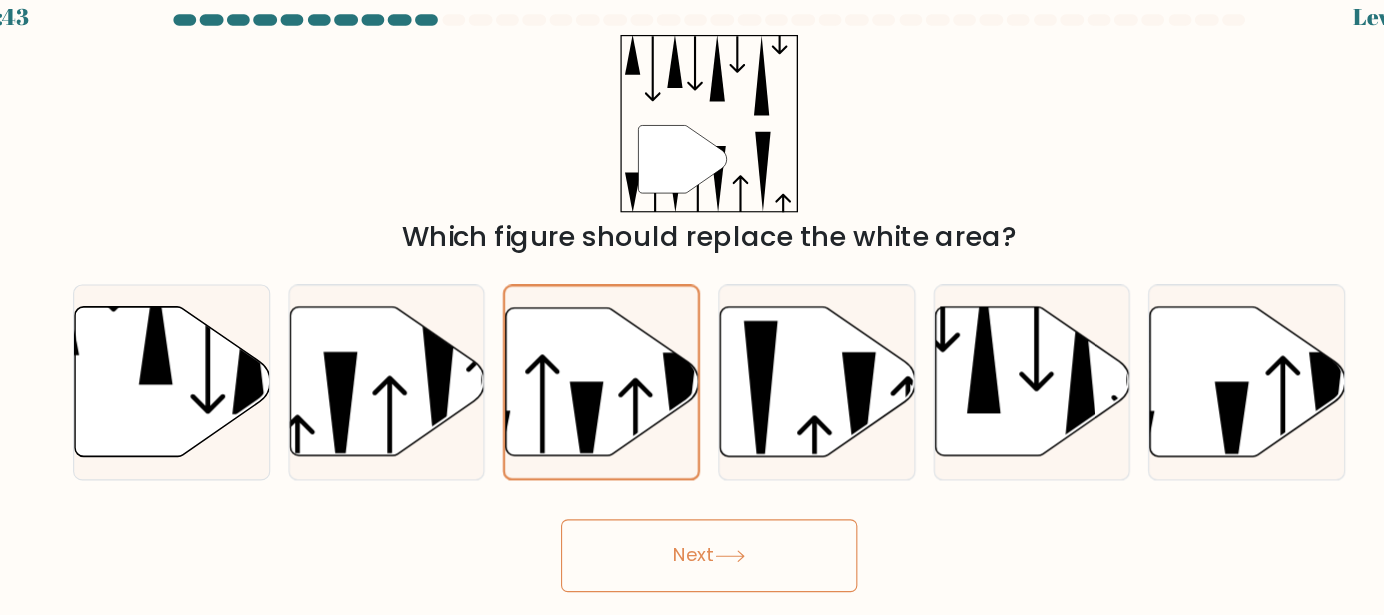 click on "Next" at bounding box center [692, 512] 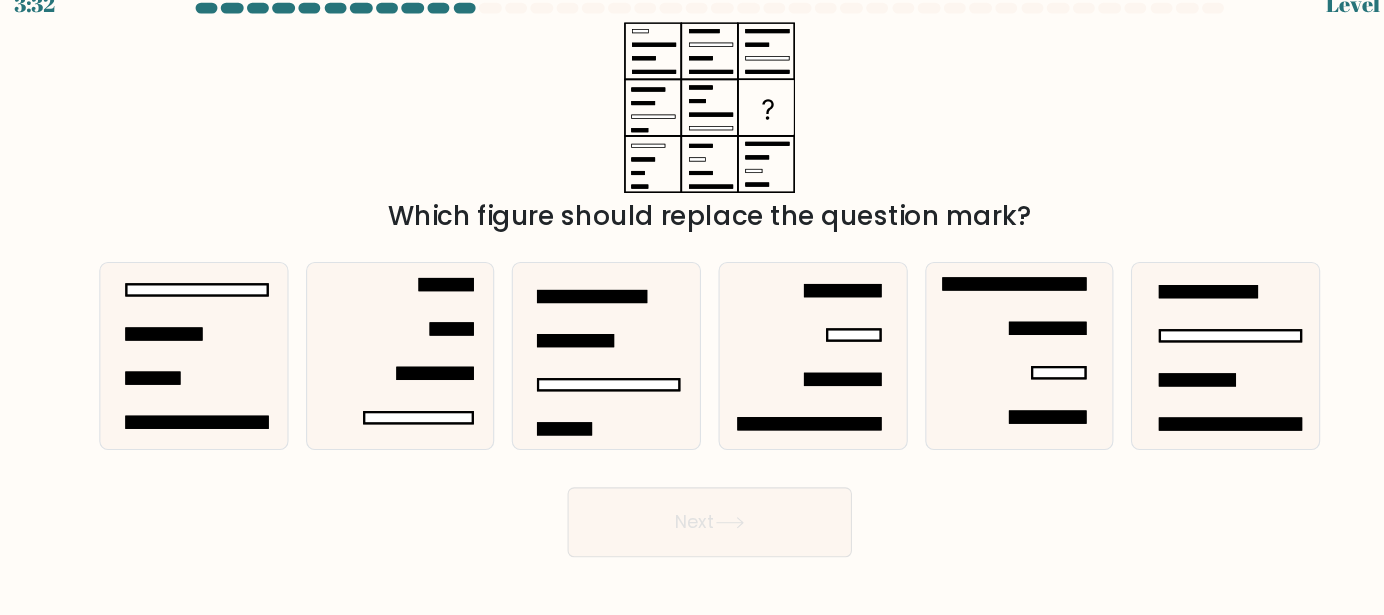 scroll, scrollTop: 0, scrollLeft: 0, axis: both 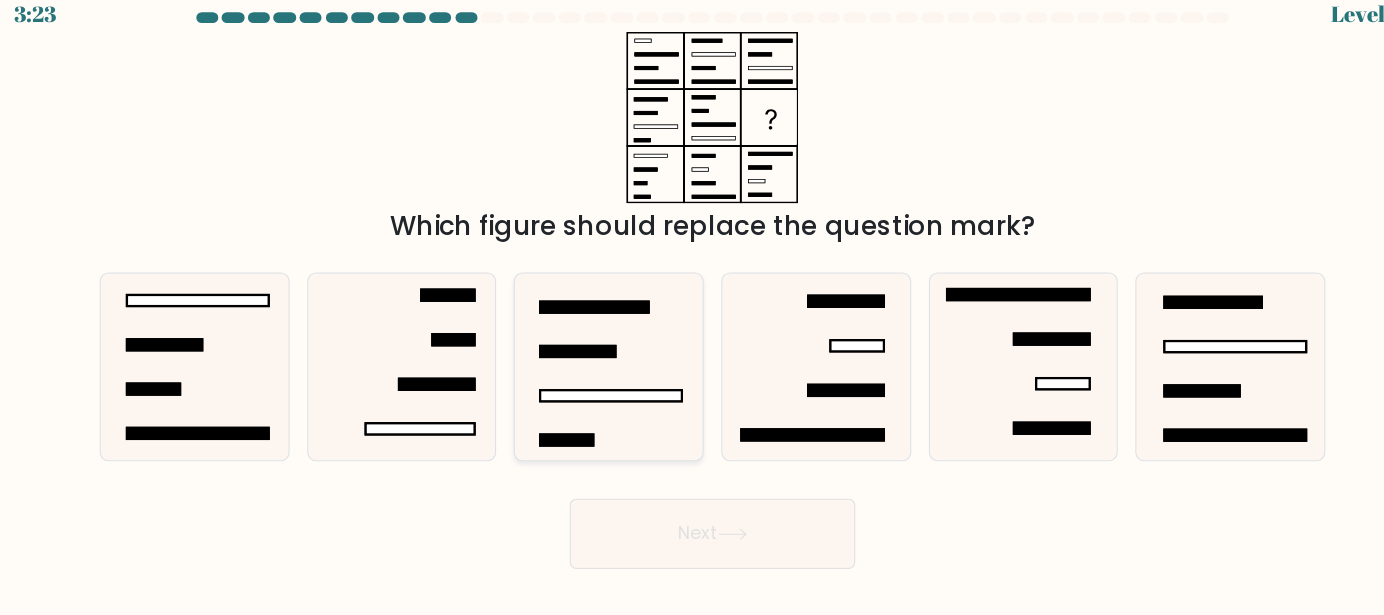 click at bounding box center (598, 360) 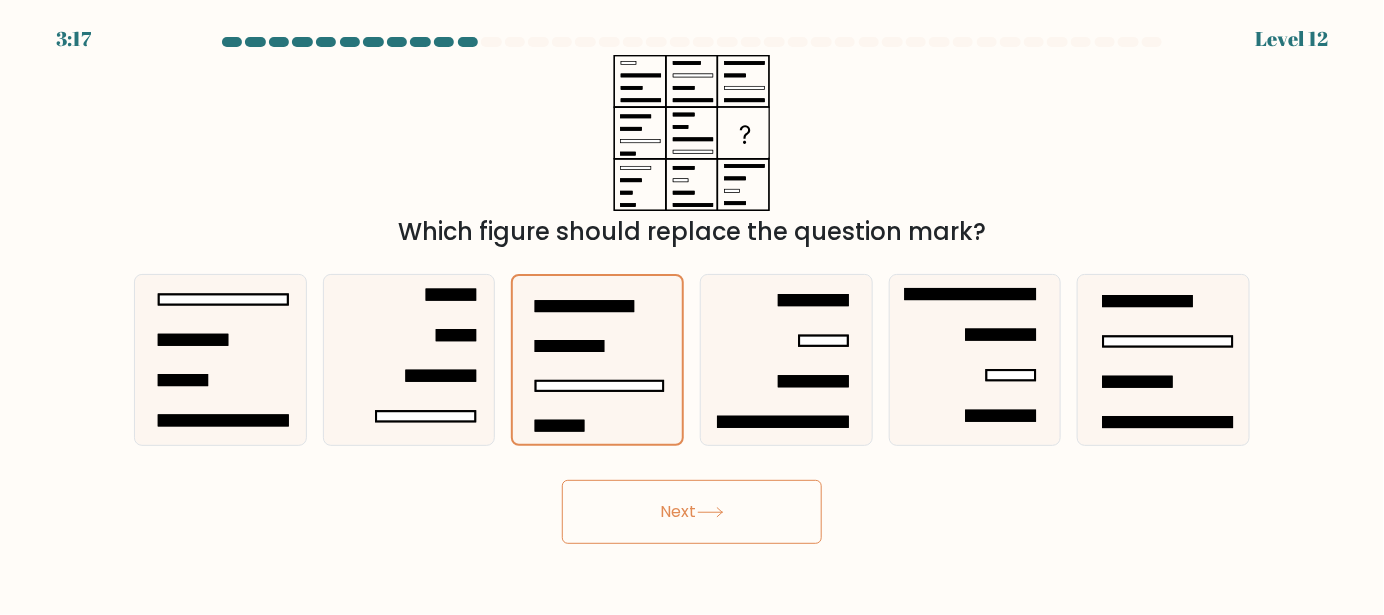 click on "Next" at bounding box center [692, 512] 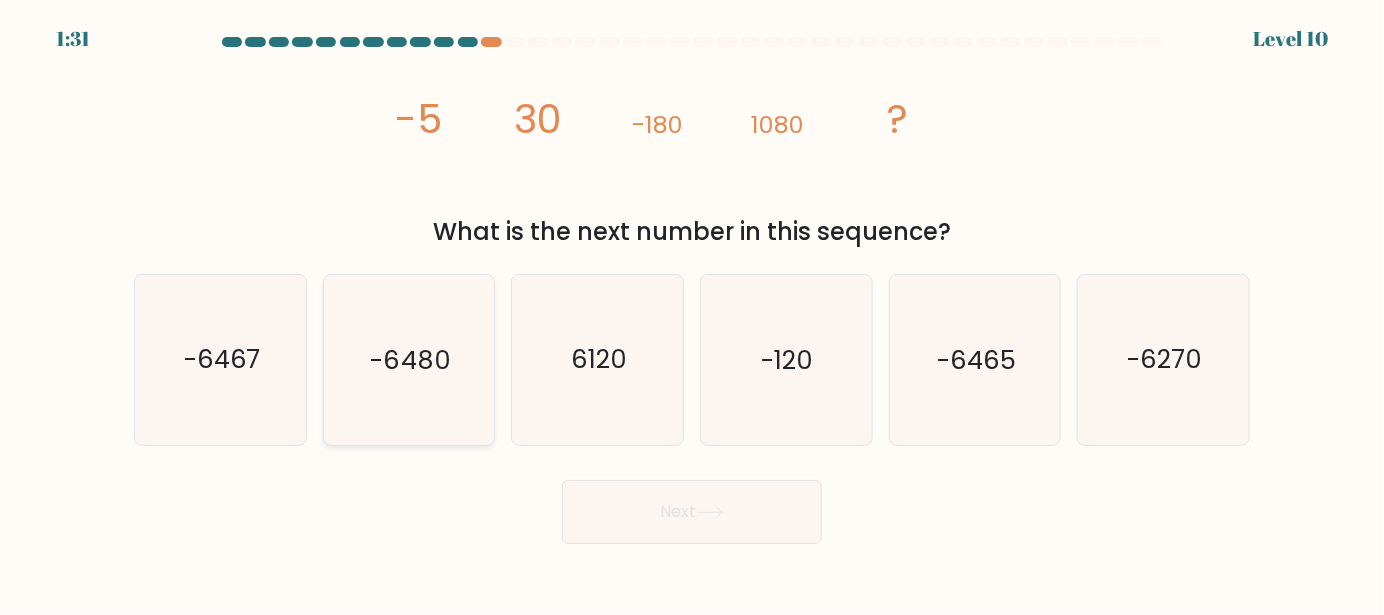 click on "-6480" at bounding box center (411, 360) 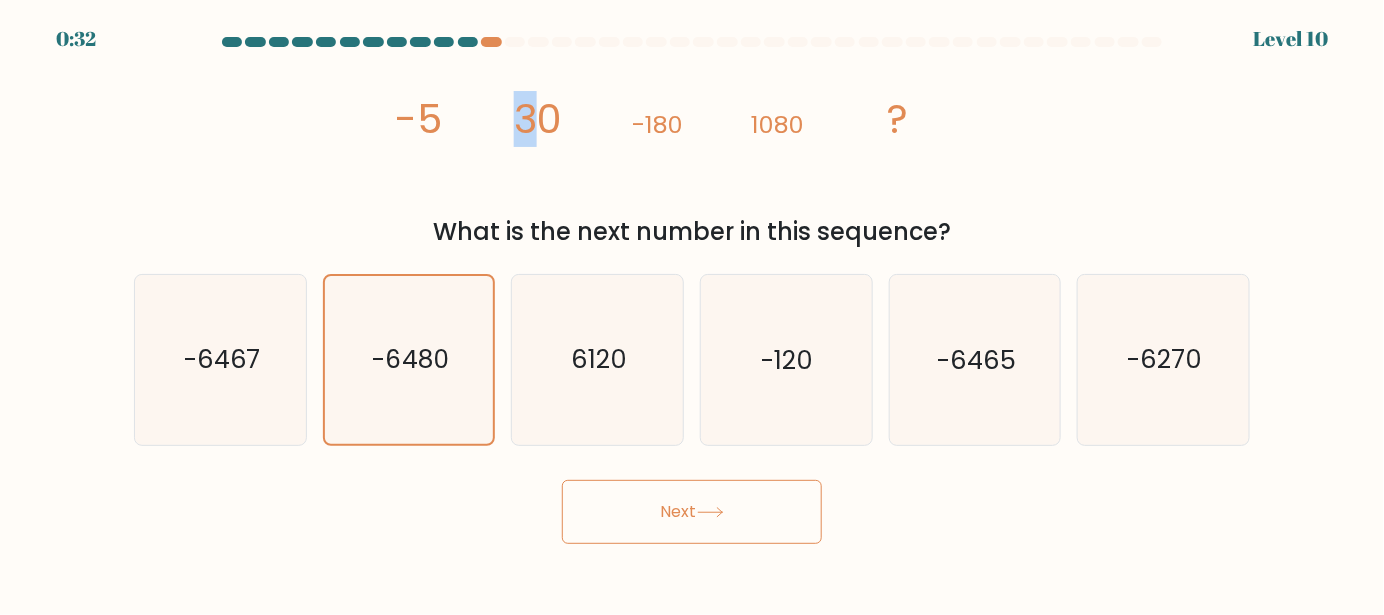 drag, startPoint x: 517, startPoint y: 131, endPoint x: 534, endPoint y: 131, distance: 17 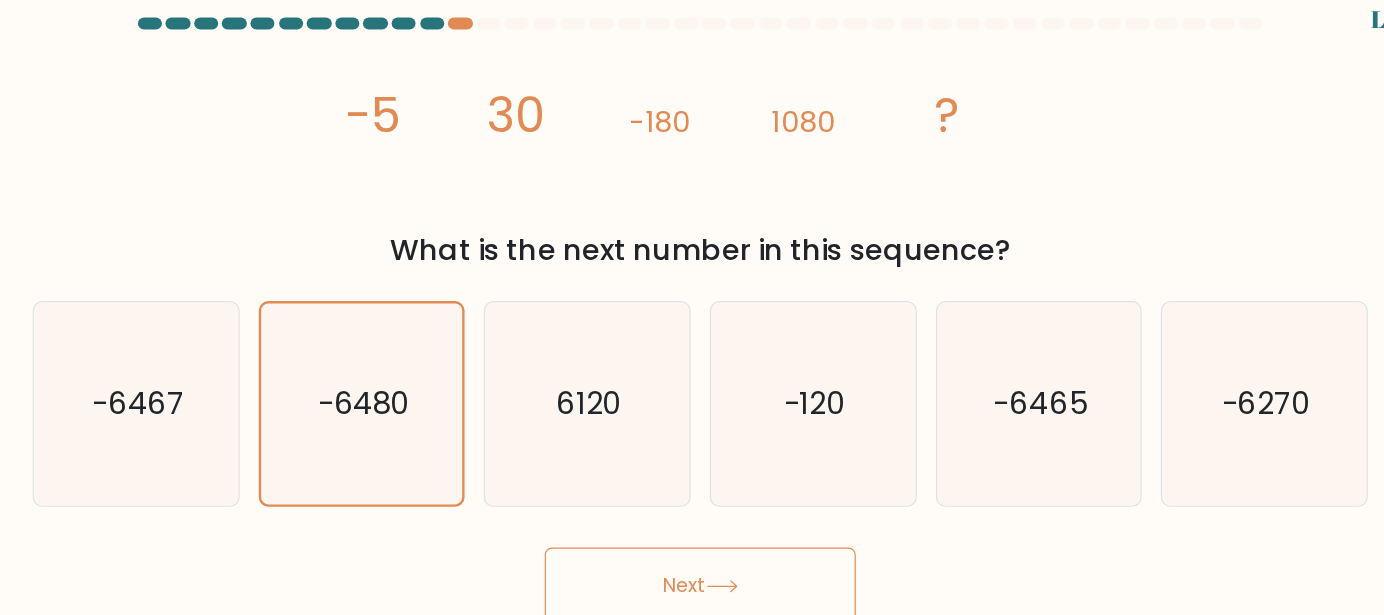 click on "-180" at bounding box center (418, 119) 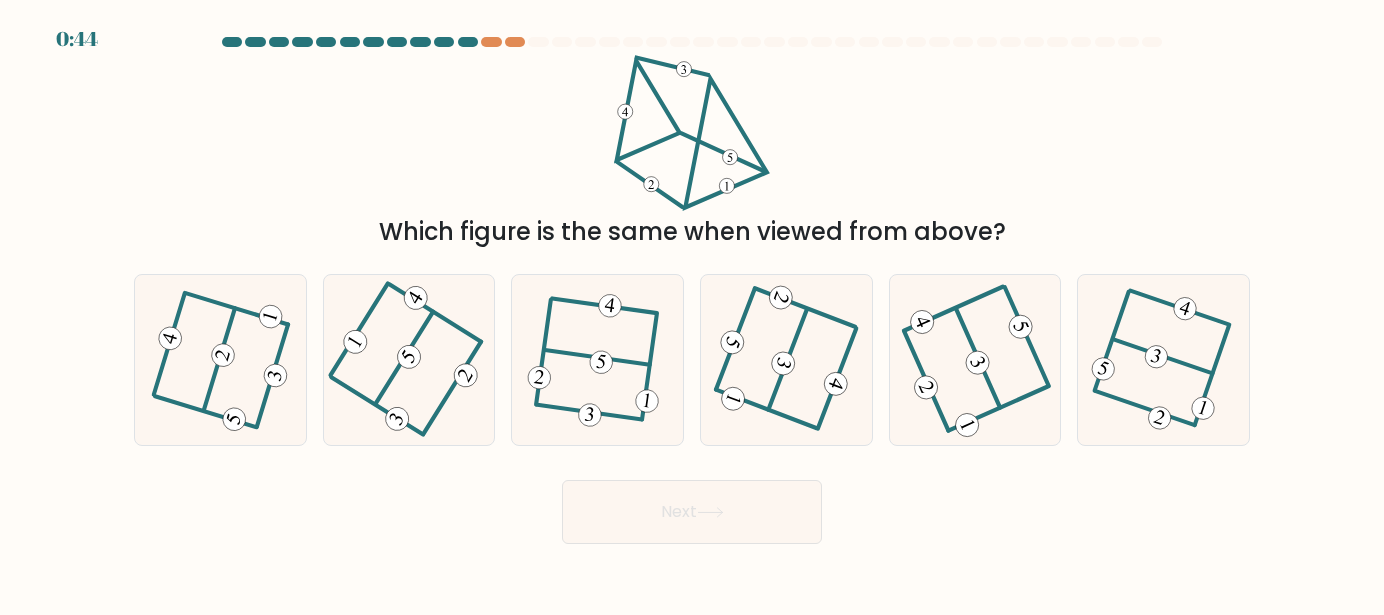 scroll, scrollTop: 0, scrollLeft: 0, axis: both 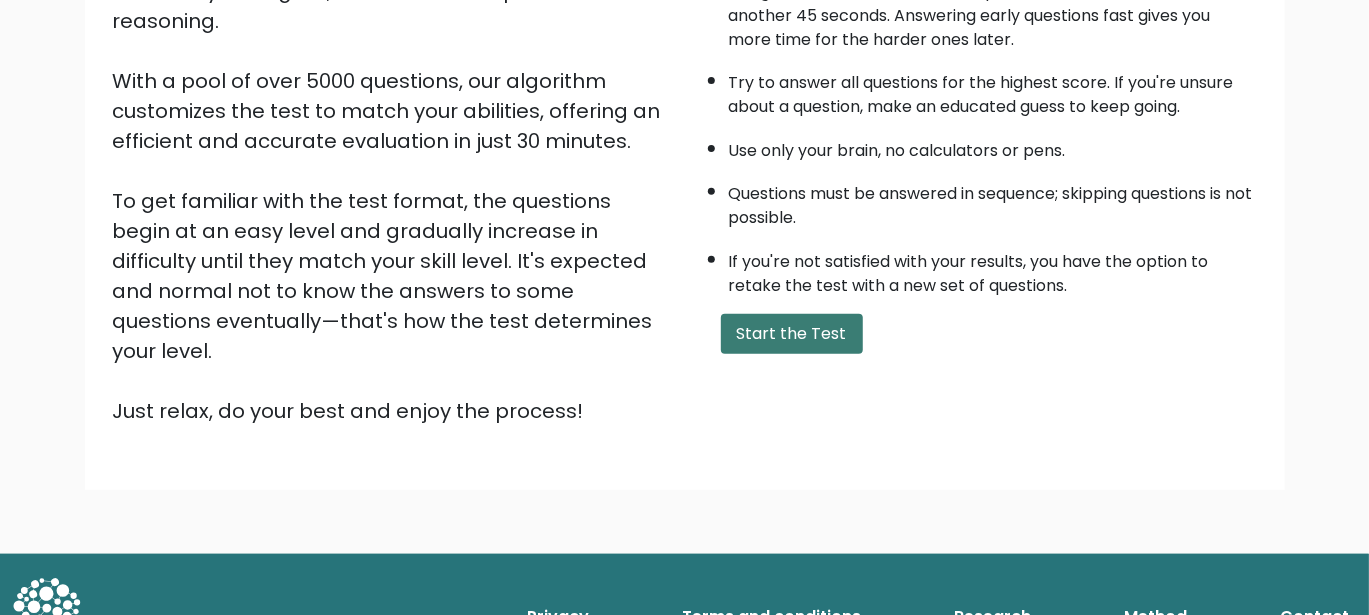 click on "Start the Test" at bounding box center (792, 334) 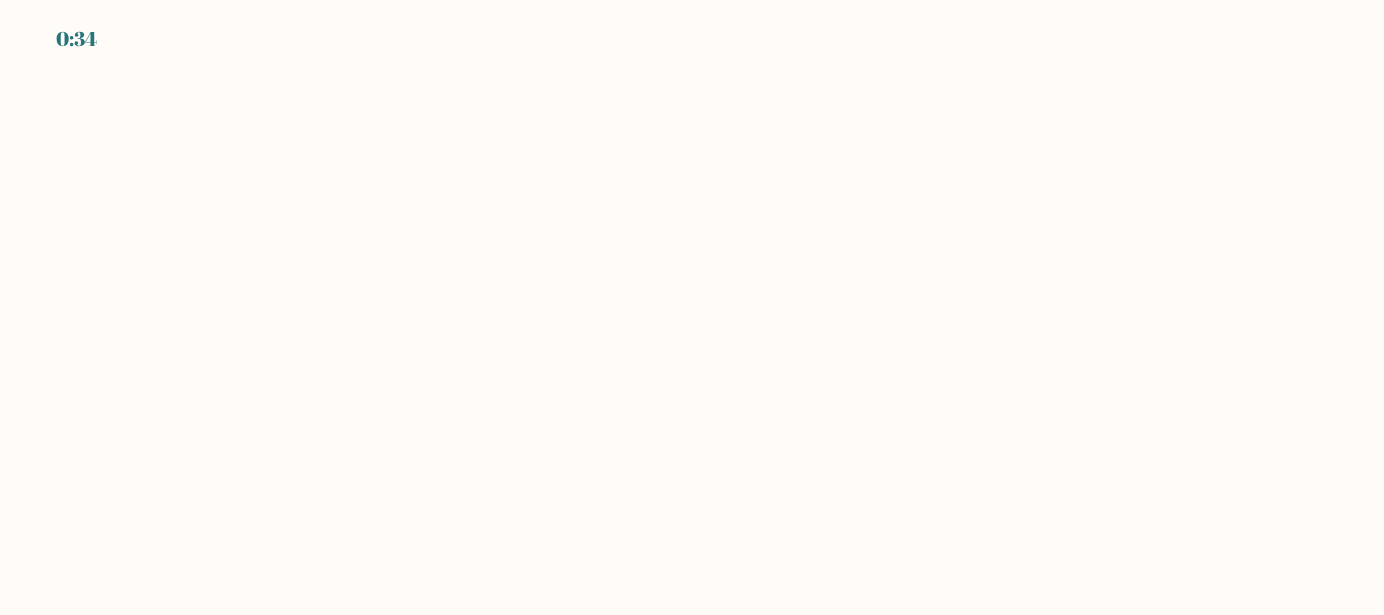 scroll, scrollTop: 0, scrollLeft: 0, axis: both 